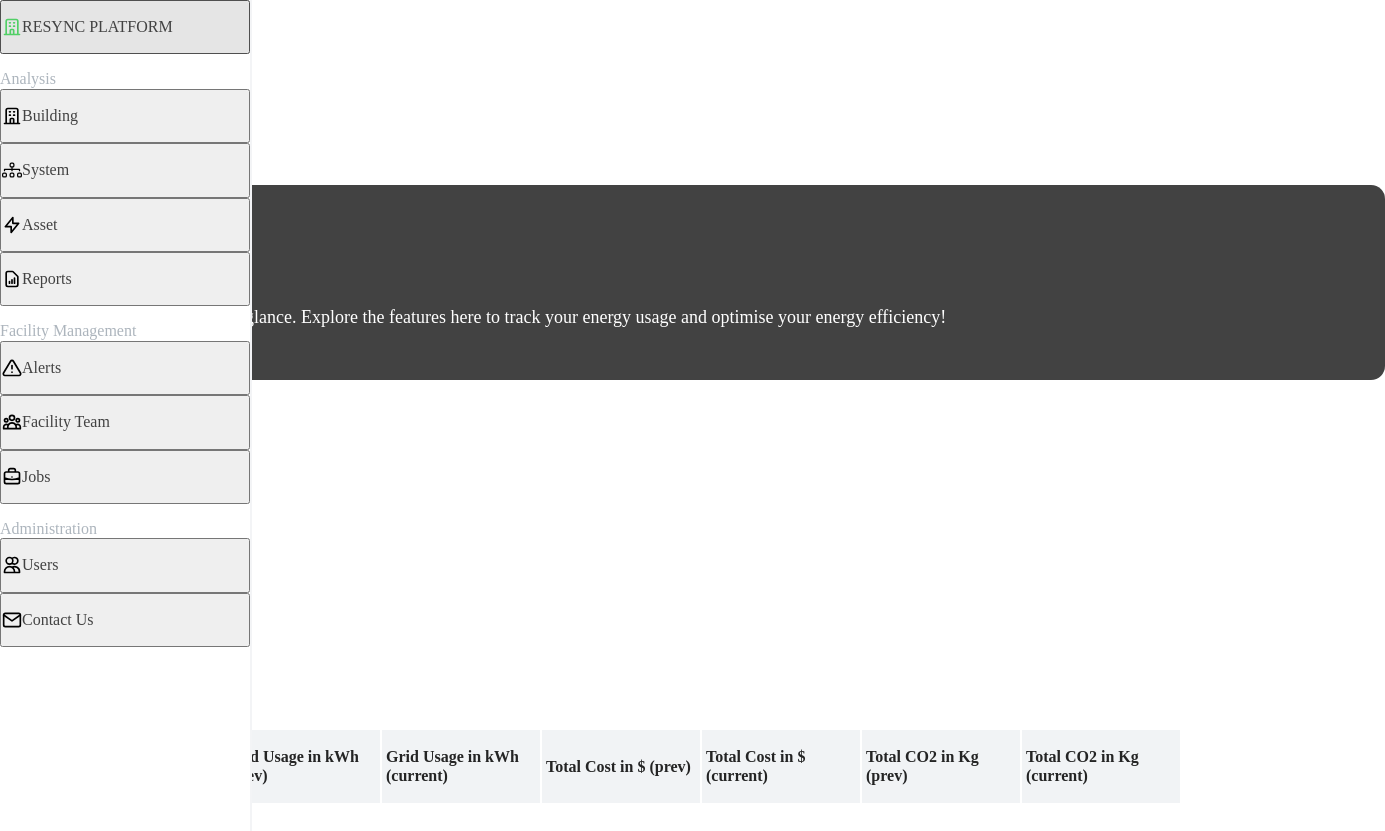 scroll, scrollTop: 0, scrollLeft: 0, axis: both 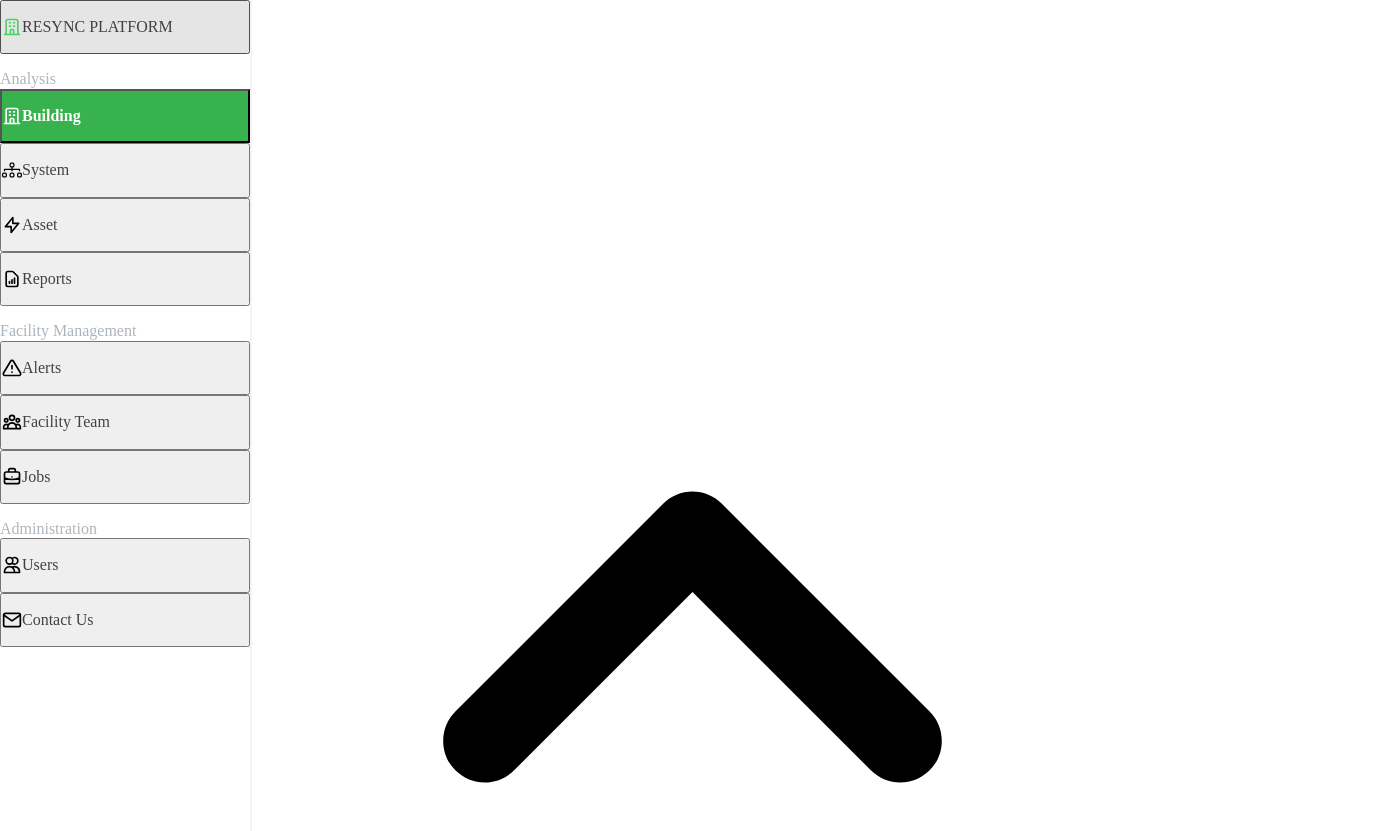 click on "Asset" at bounding box center [125, 225] 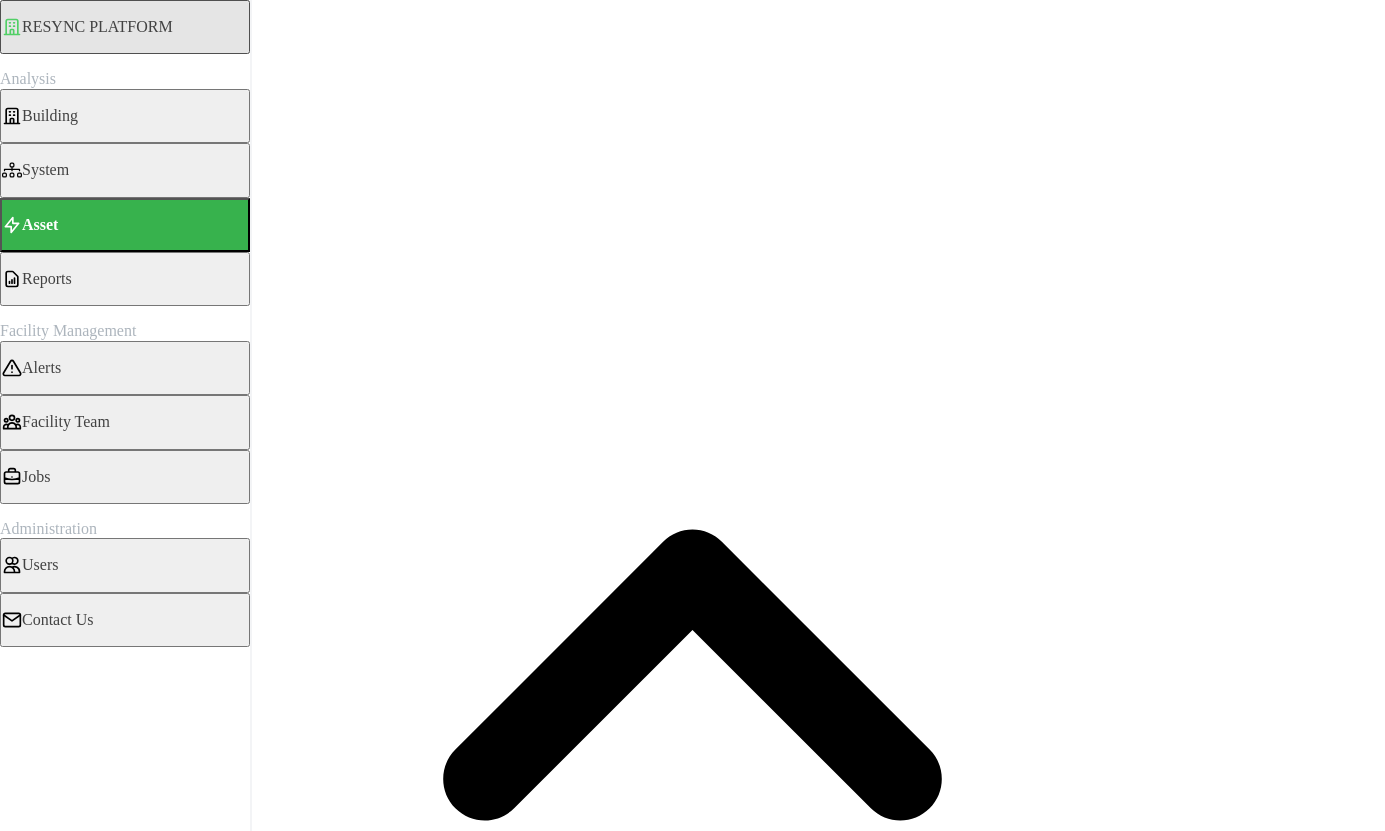 click on "Air Handling Unit" at bounding box center (100, 236) 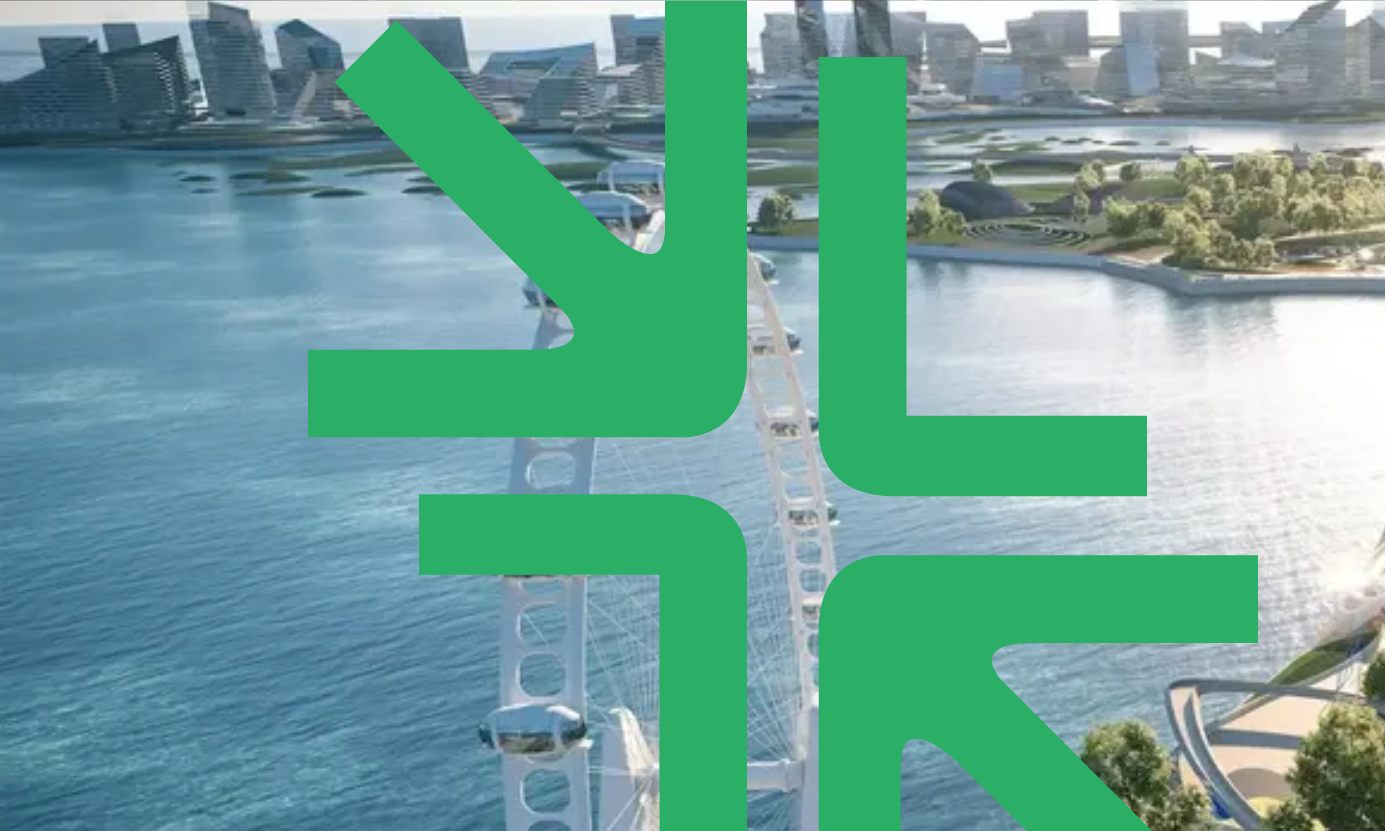 scroll, scrollTop: 0, scrollLeft: 0, axis: both 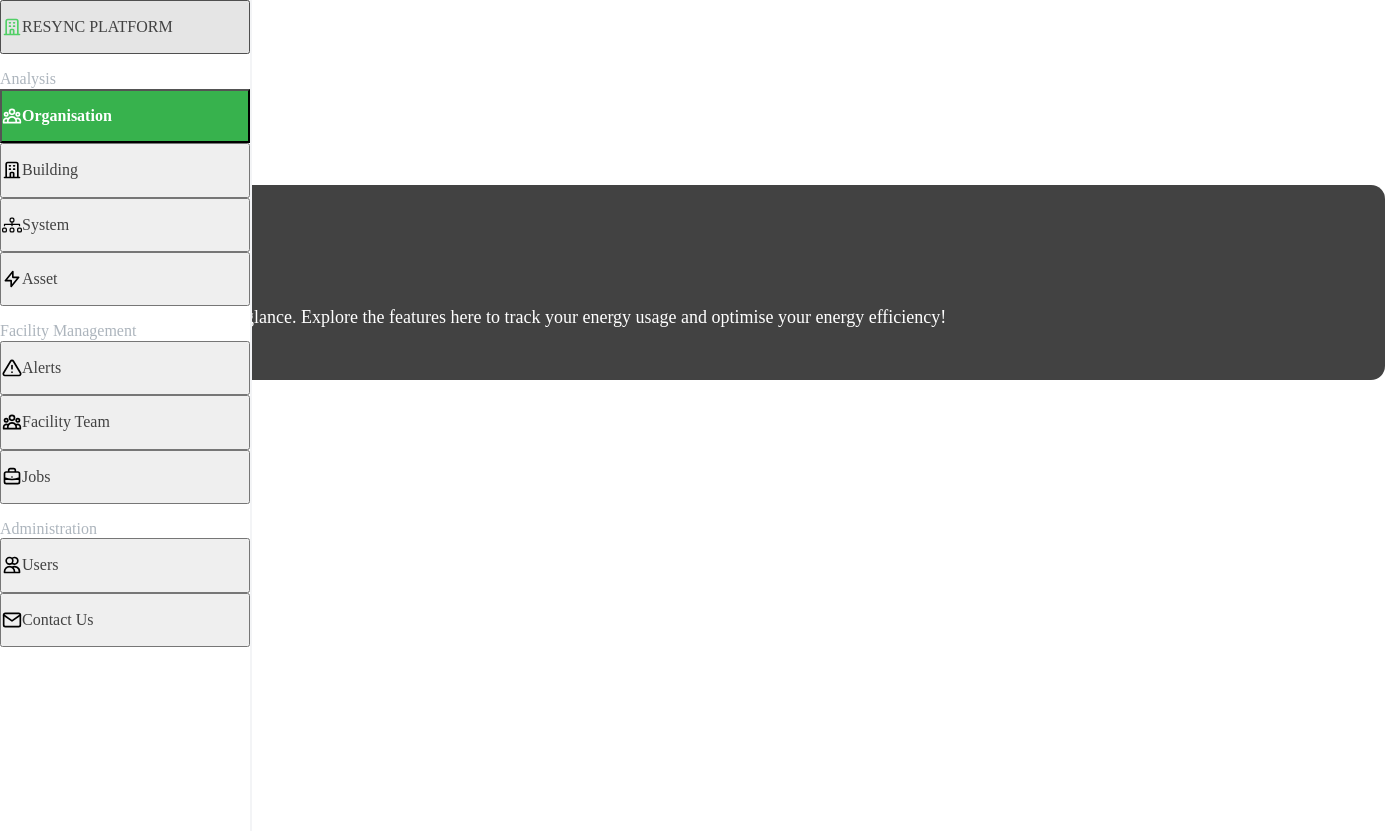 click on "Asset" at bounding box center (40, 279) 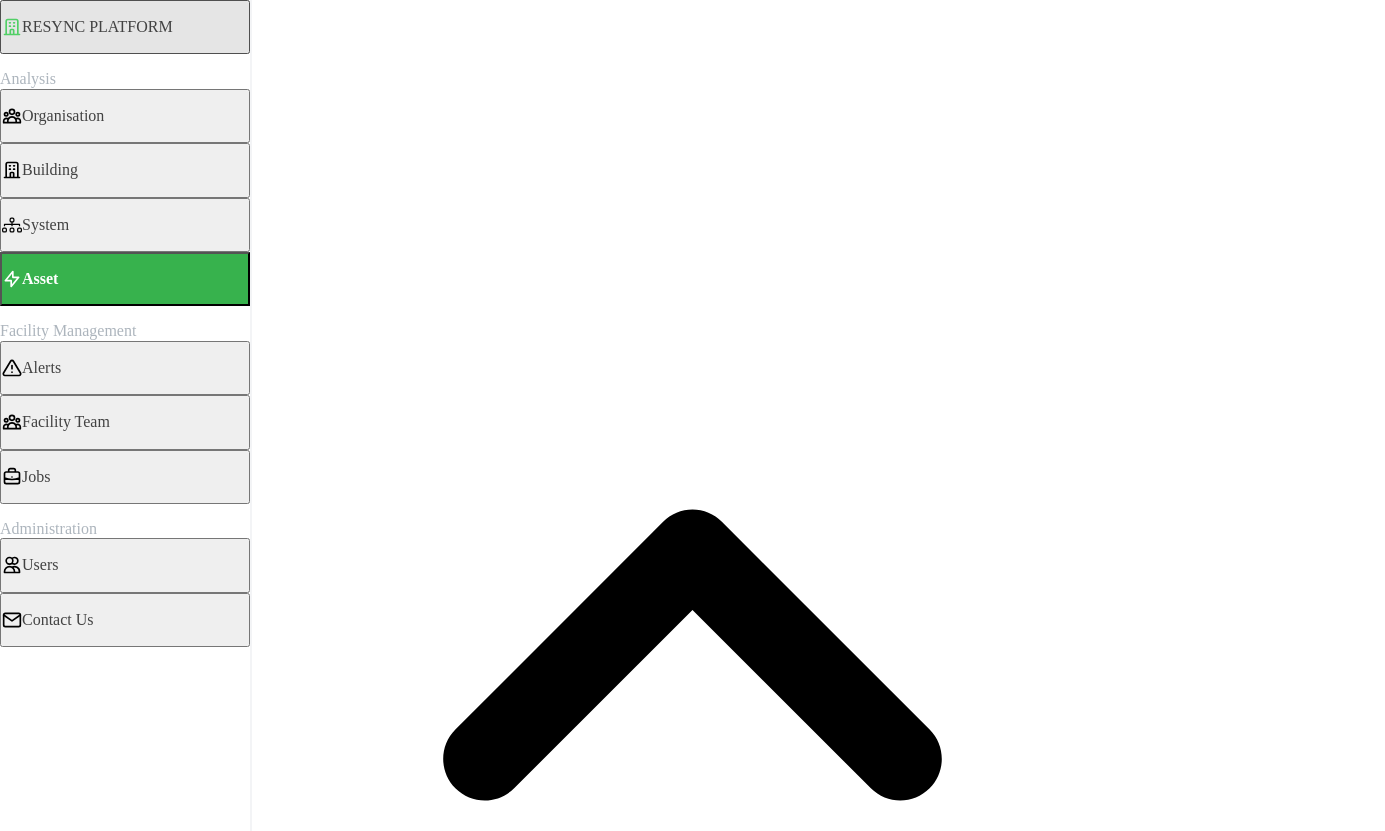 click on "Asset Types" at bounding box center (100, 216) 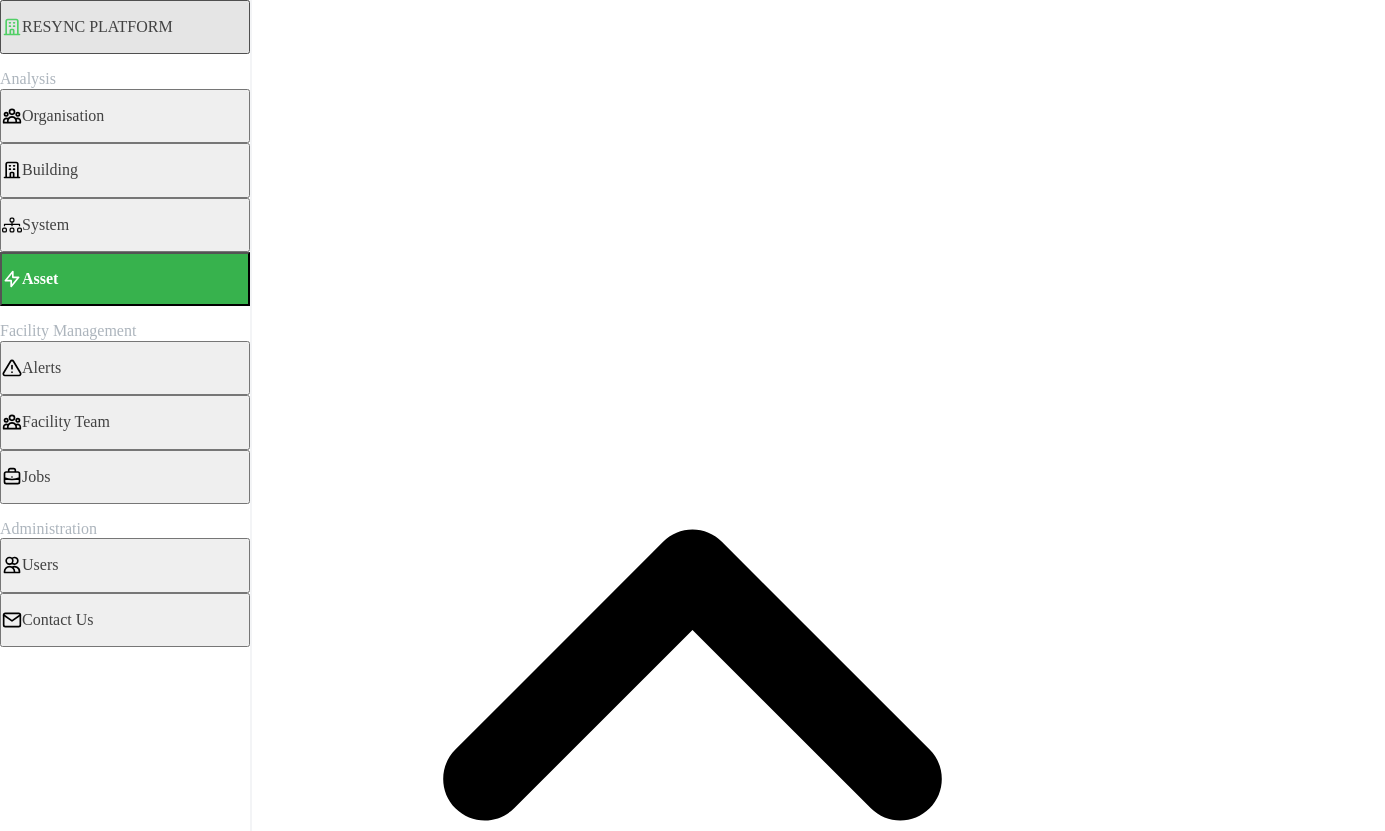 click on "Electrical Meter" at bounding box center (52, 2098) 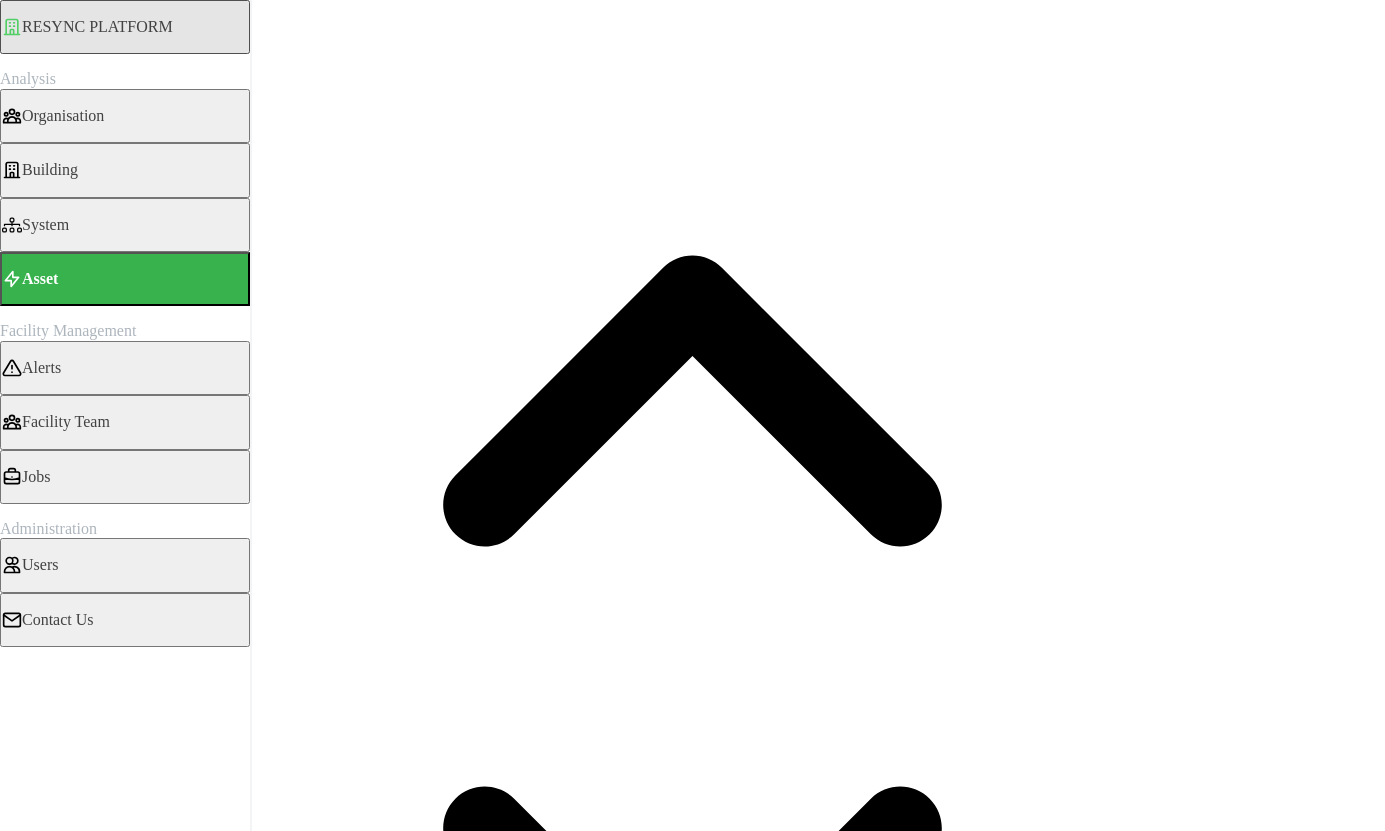 scroll, scrollTop: 0, scrollLeft: 0, axis: both 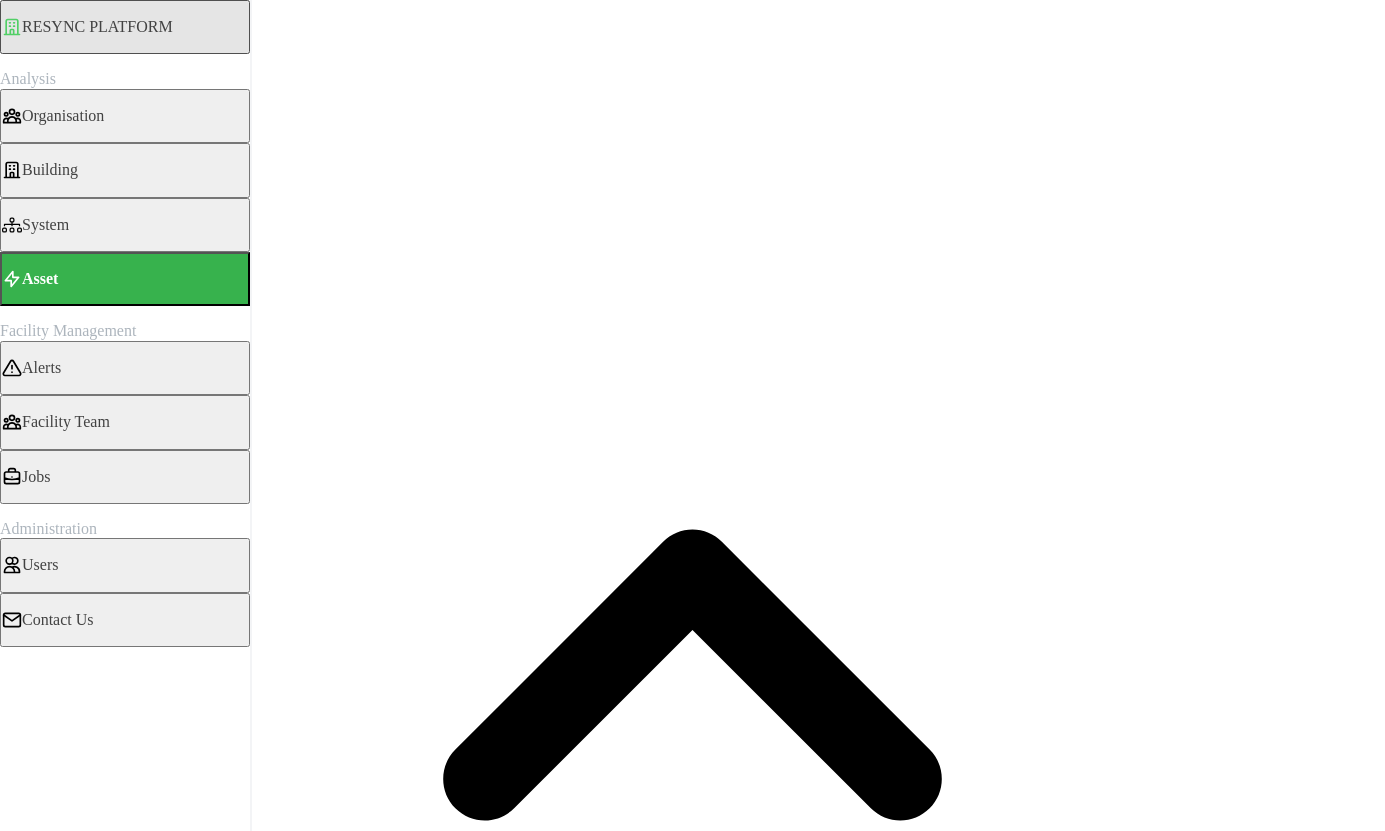 click on "[DATE] - [DATE]" at bounding box center [100, 10136] 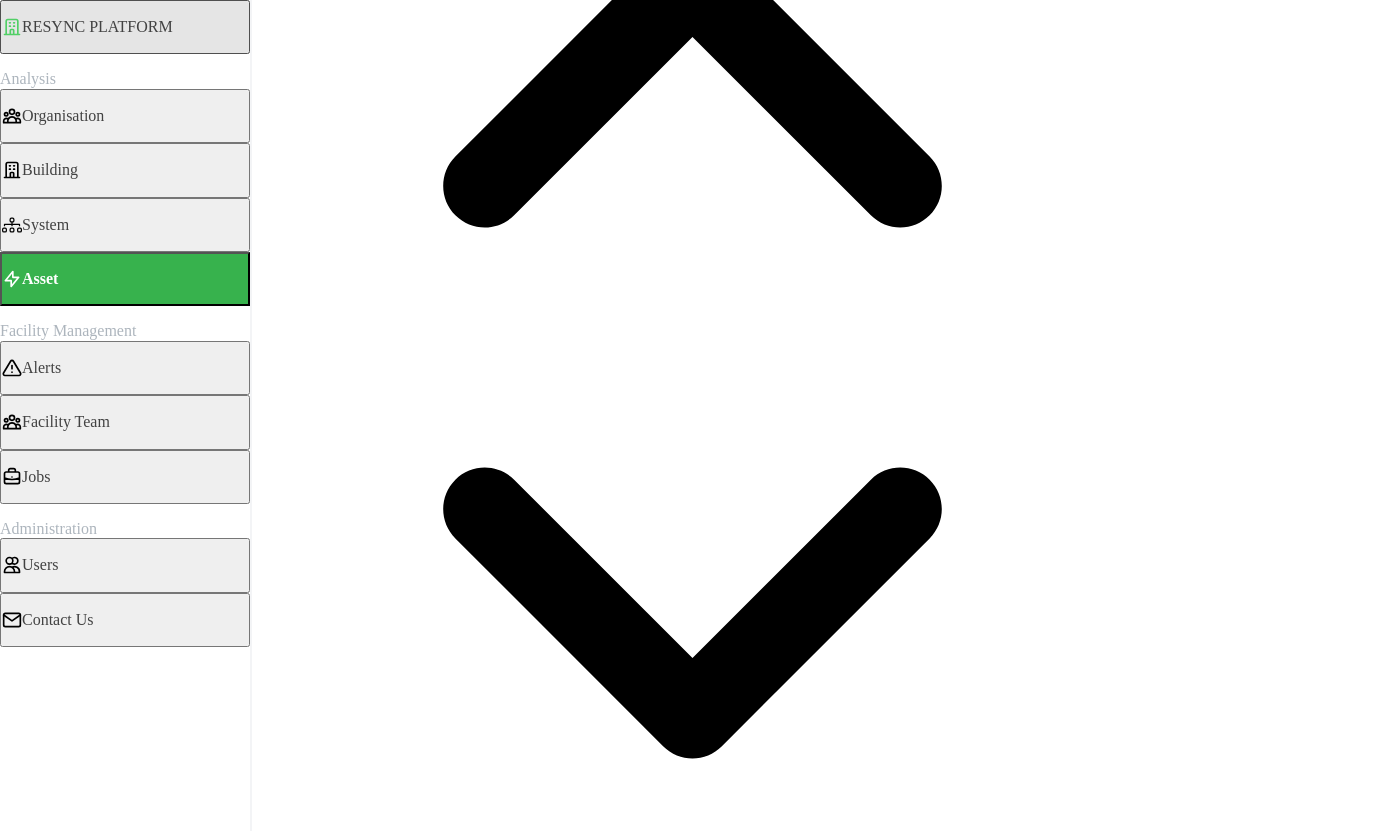 scroll, scrollTop: 671, scrollLeft: 0, axis: vertical 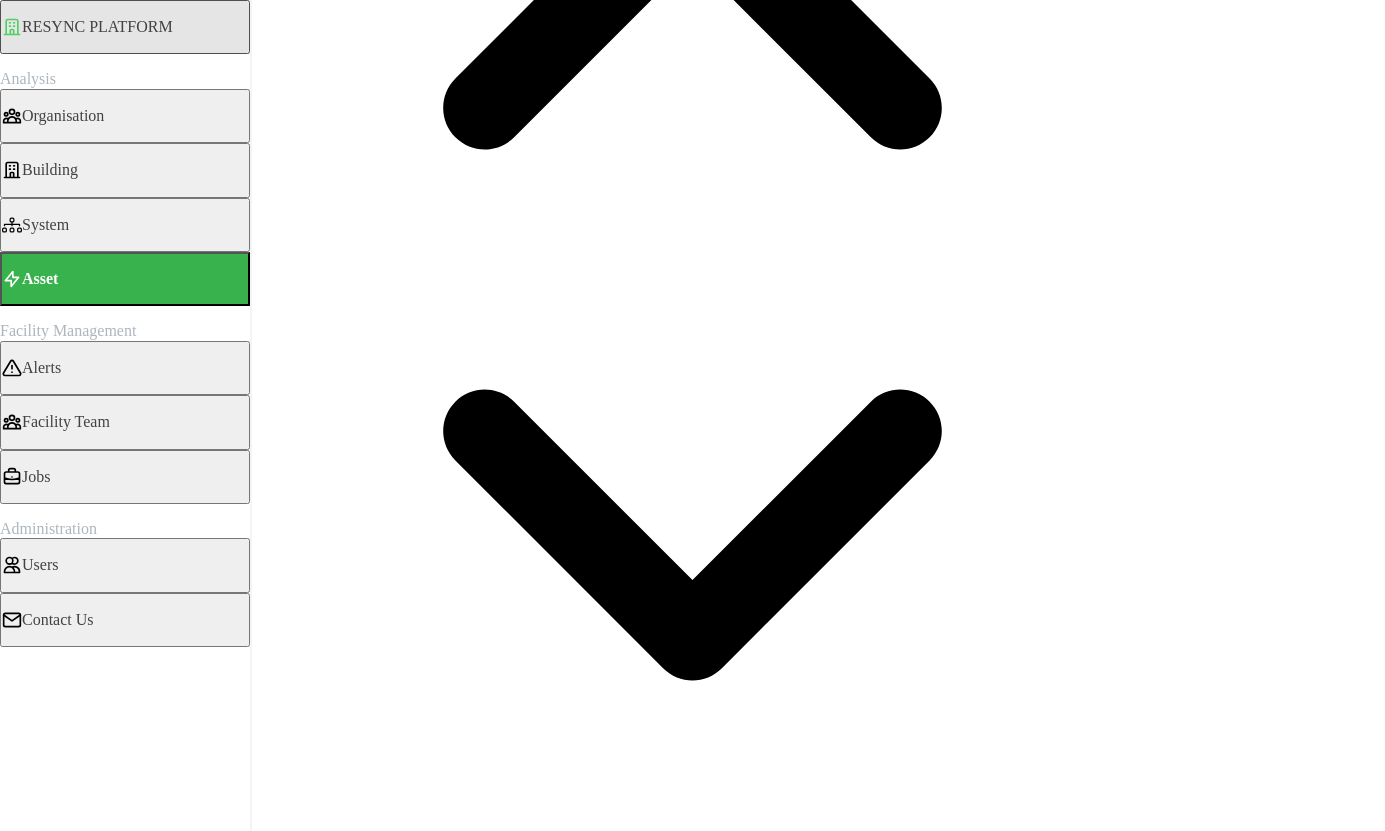 click on "System" at bounding box center (45, 225) 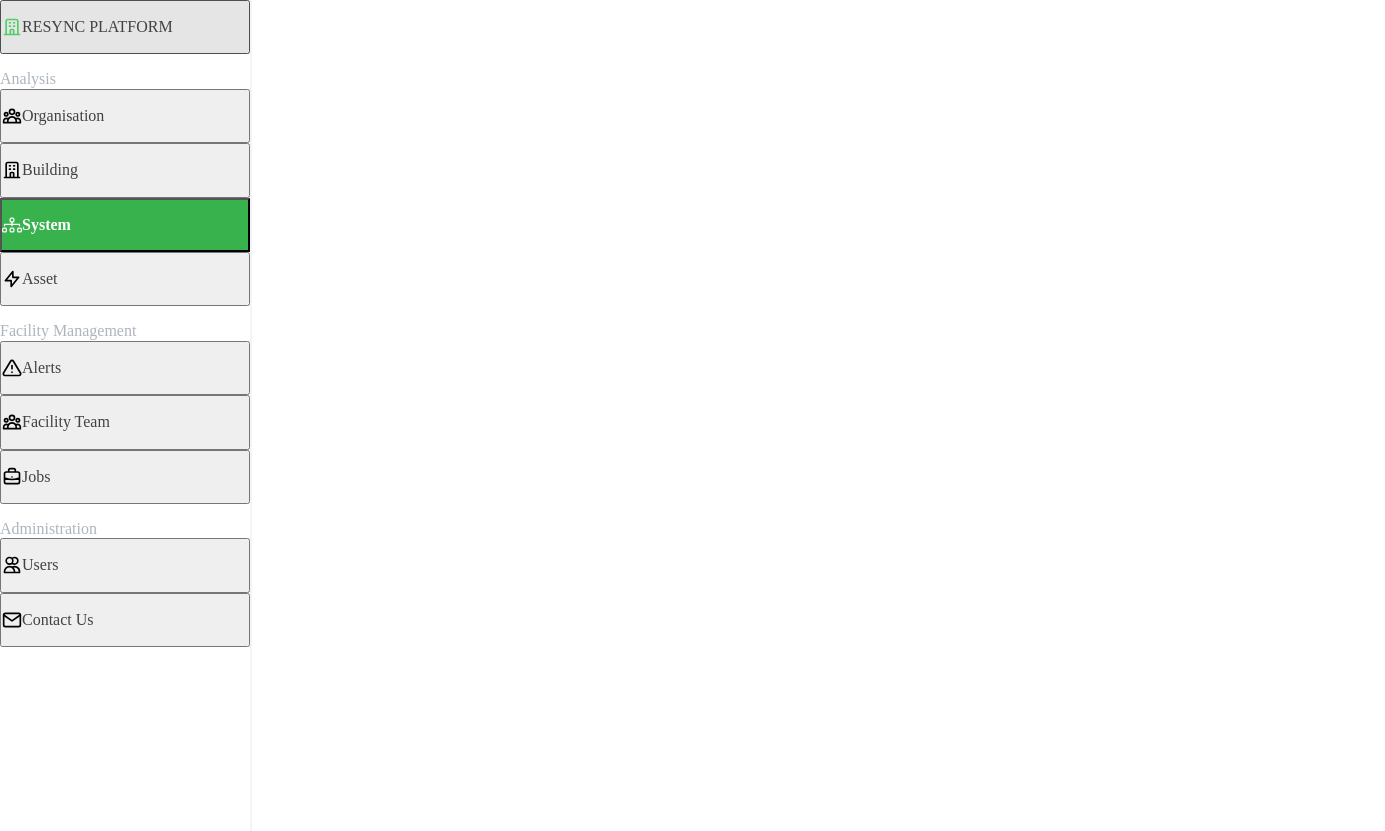 scroll, scrollTop: 0, scrollLeft: 0, axis: both 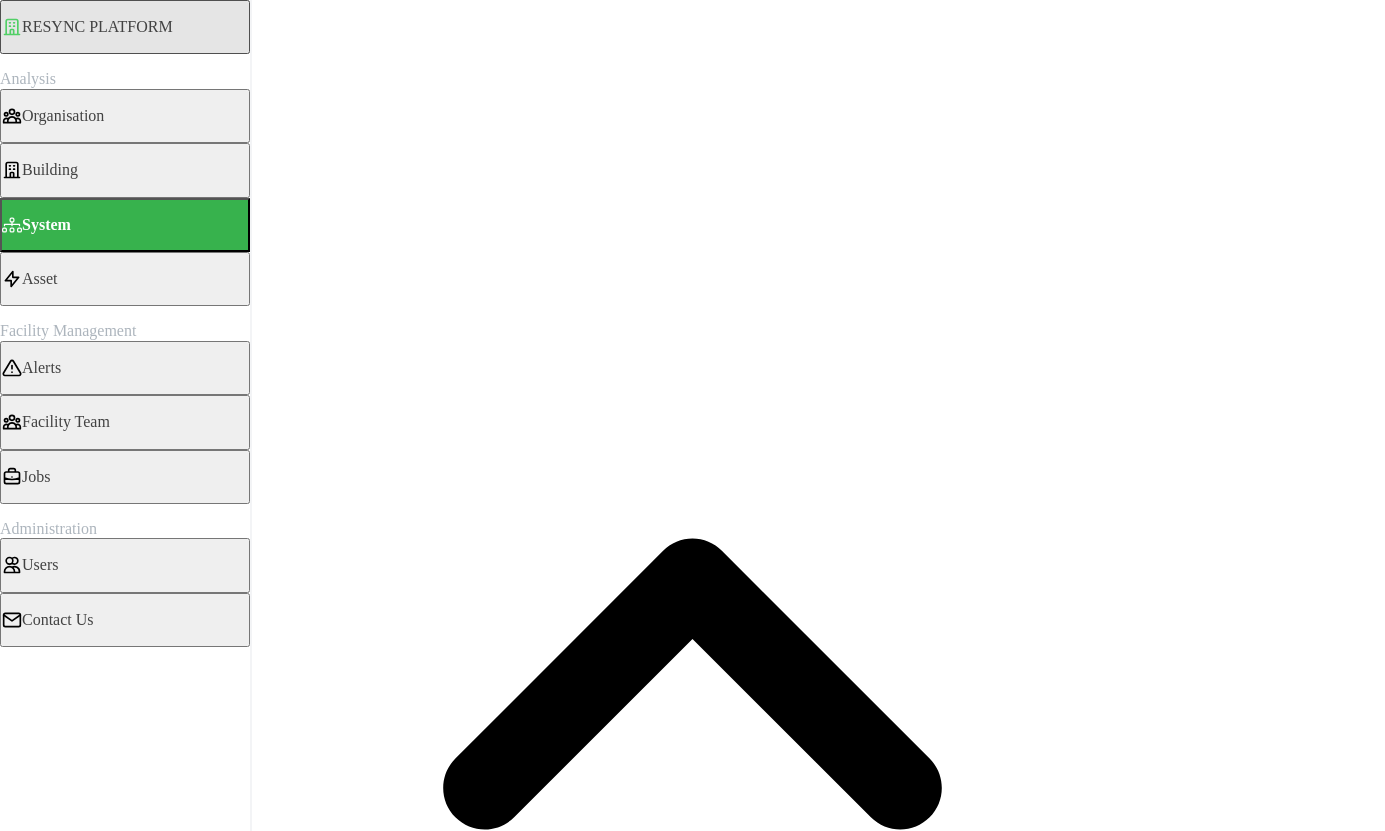 click on "Dormitory Building" at bounding box center (100, 245) 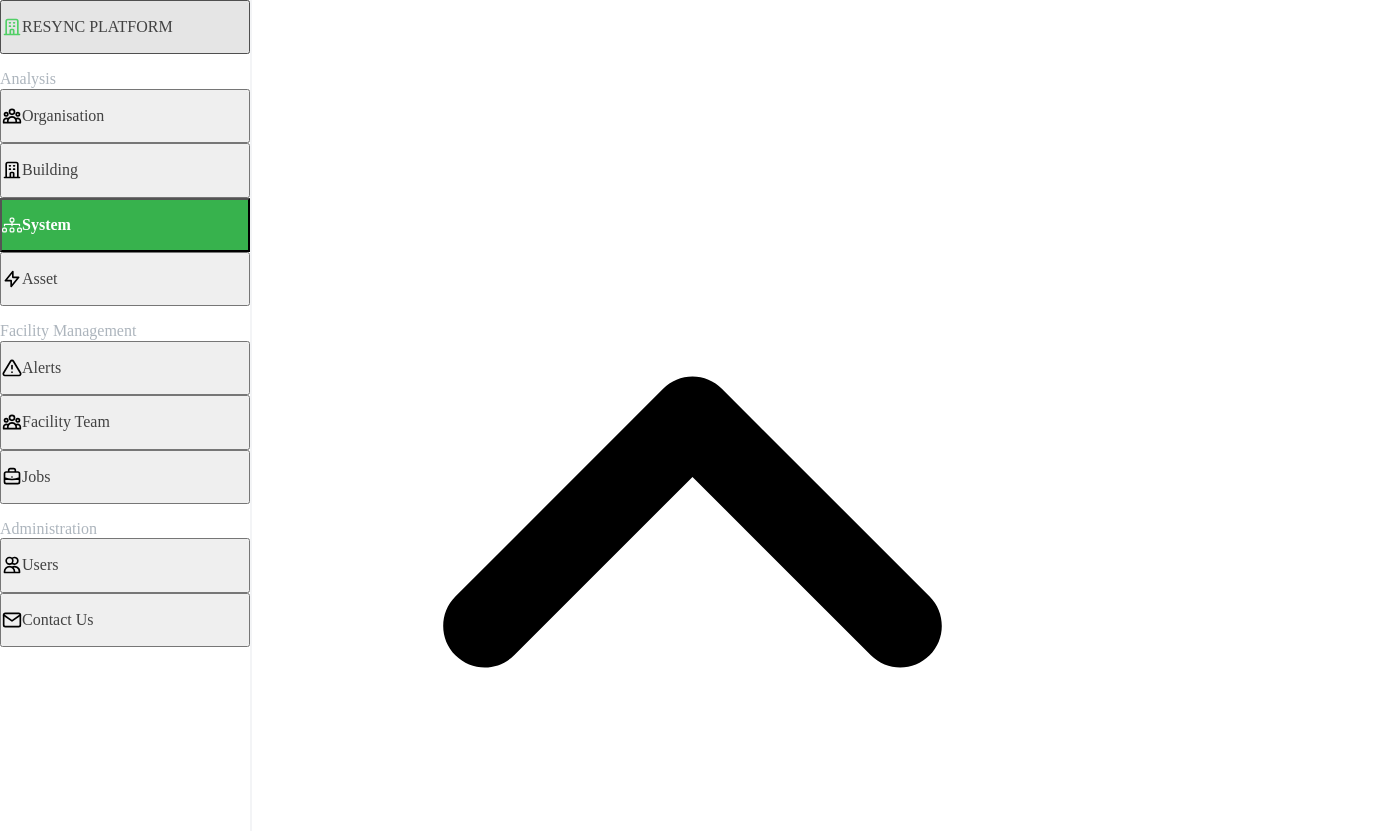 scroll, scrollTop: 298, scrollLeft: 0, axis: vertical 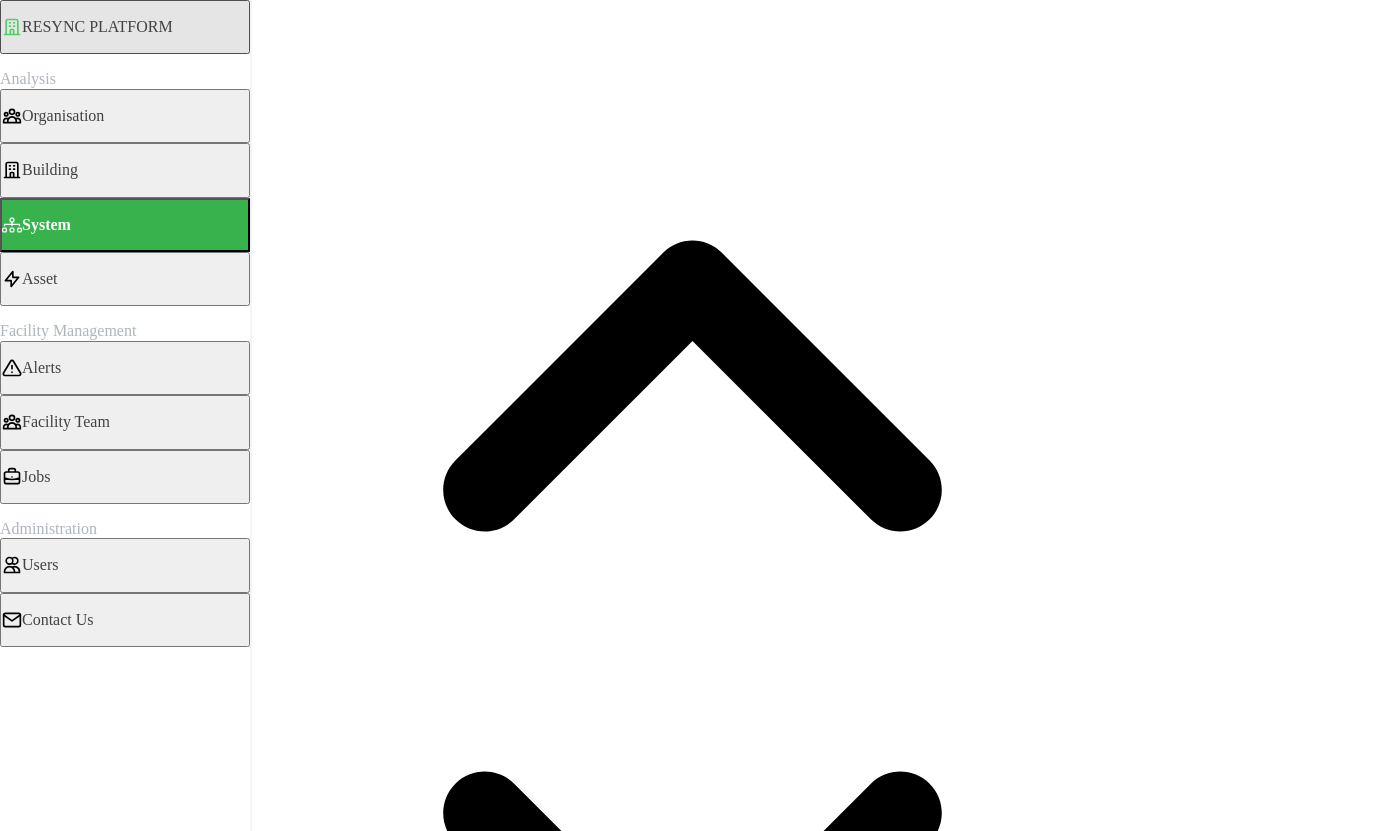 click on "Organisation" at bounding box center [125, 116] 